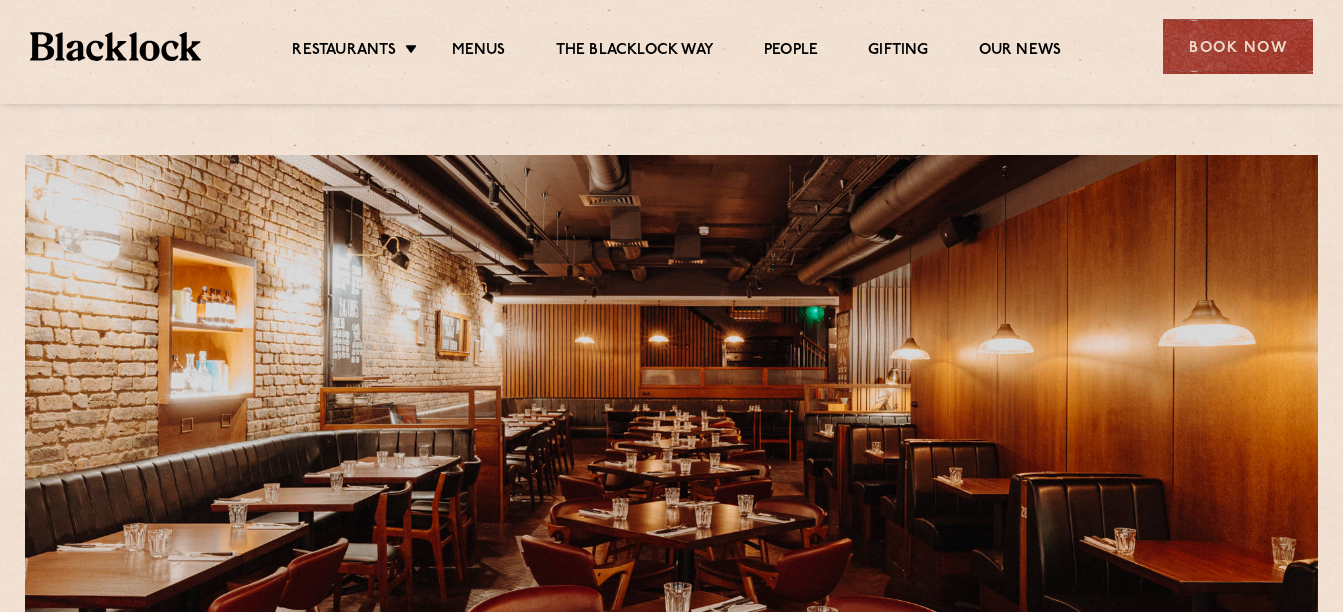 scroll, scrollTop: 0, scrollLeft: 0, axis: both 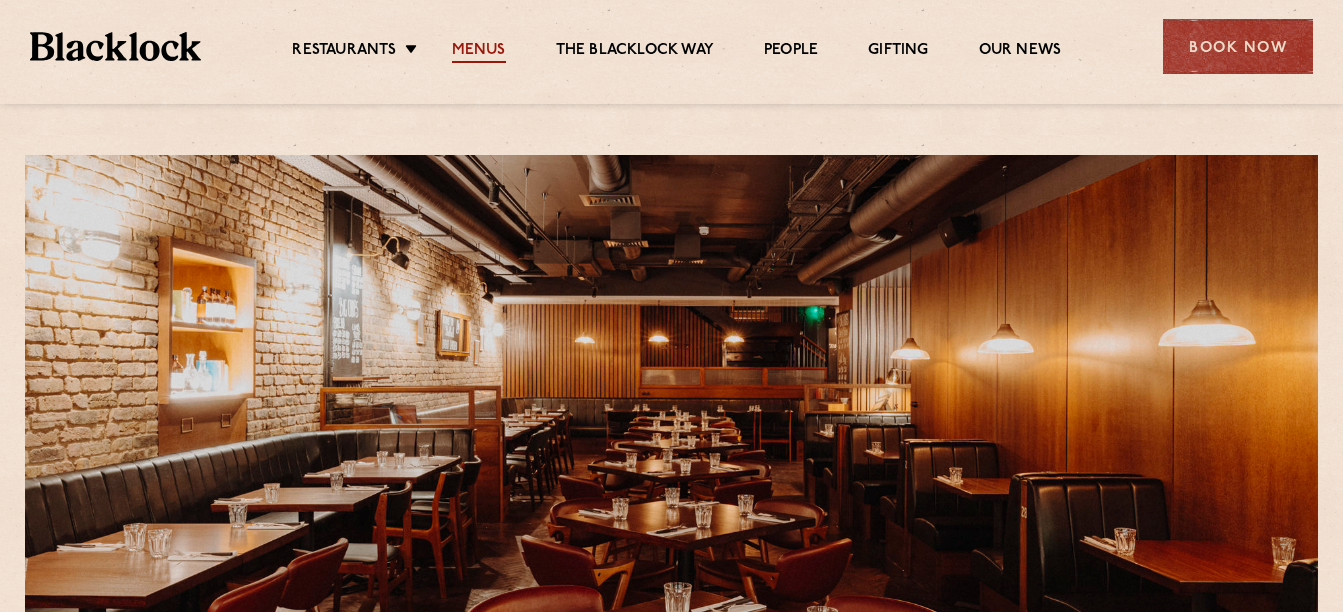 click on "Menus" at bounding box center (479, 52) 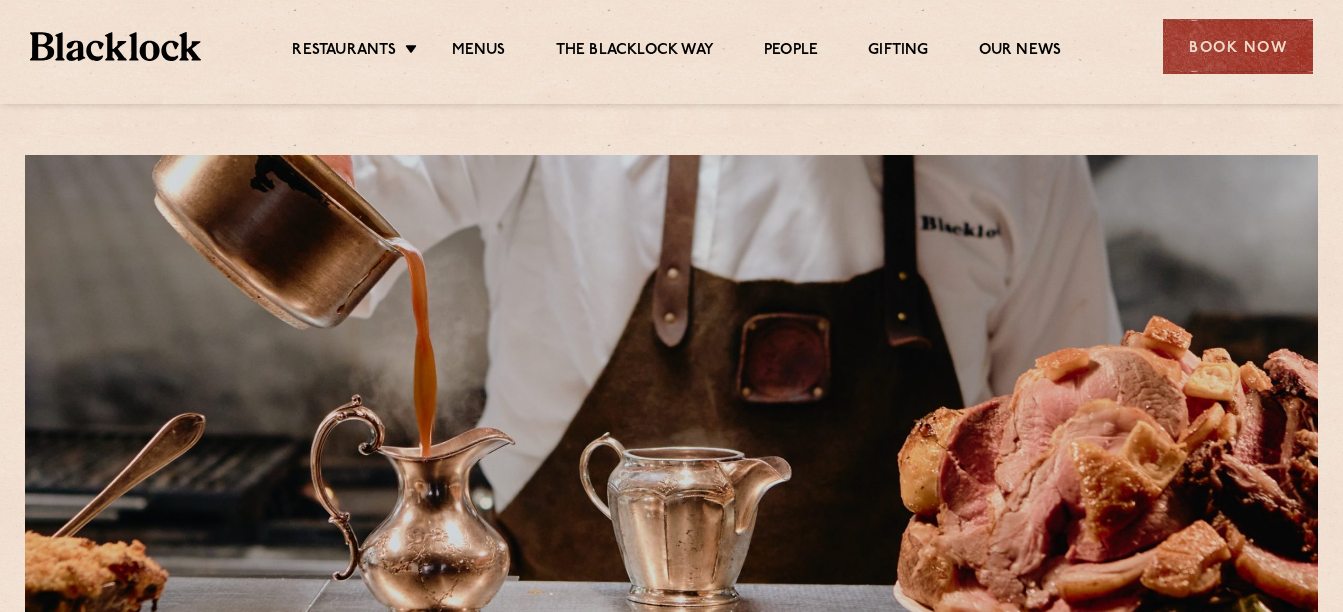 scroll, scrollTop: 0, scrollLeft: 0, axis: both 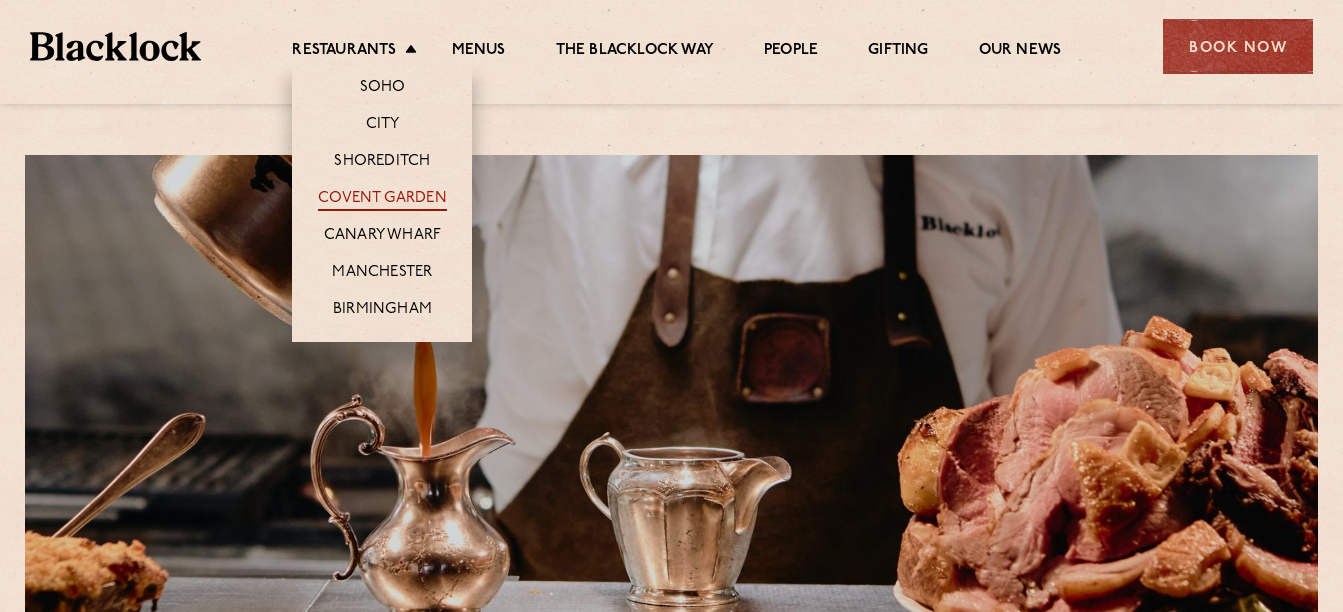 click on "Covent Garden" at bounding box center [382, 200] 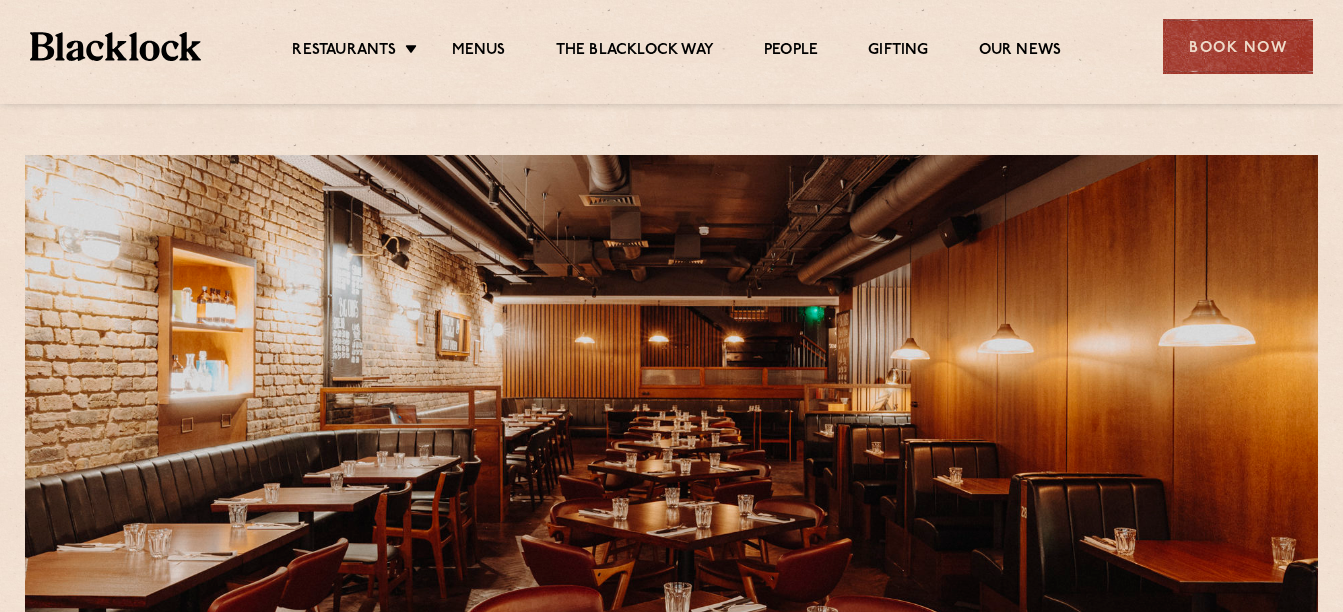 scroll, scrollTop: 0, scrollLeft: 0, axis: both 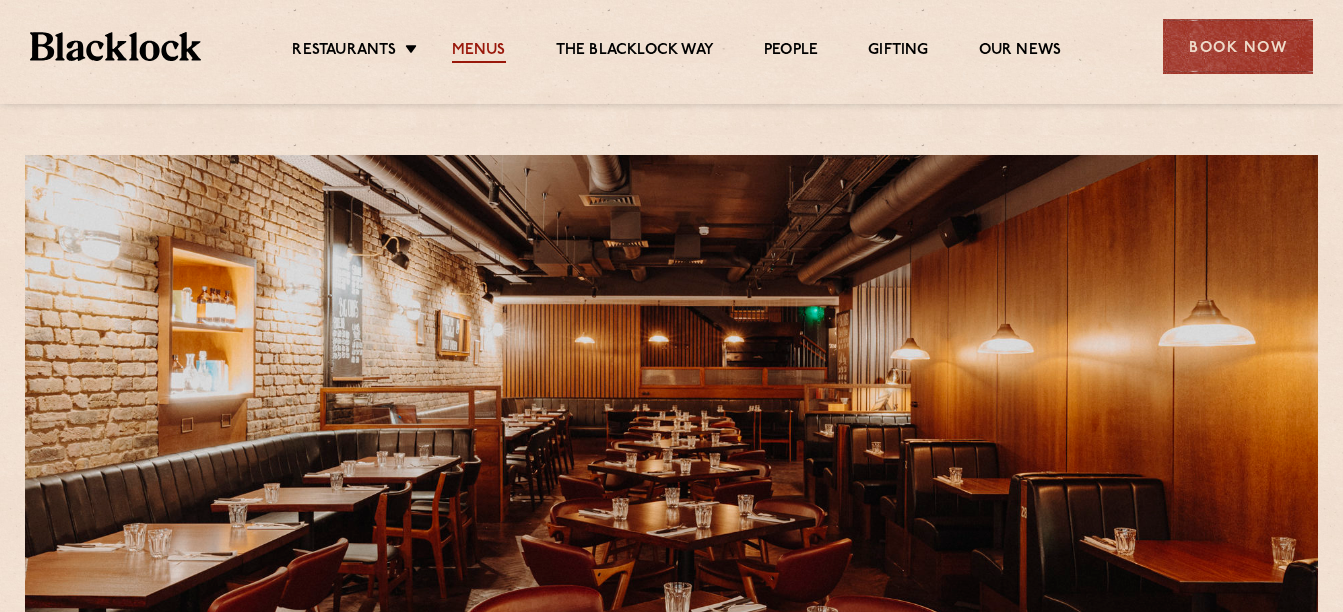 click on "Menus" at bounding box center [479, 52] 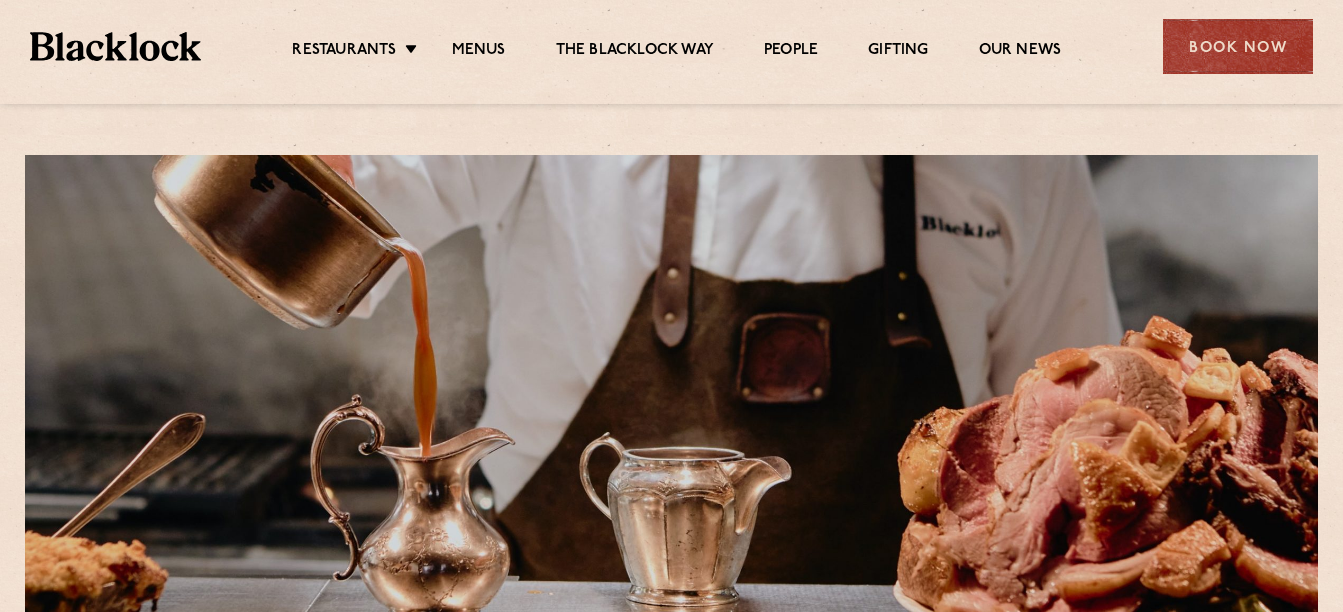 scroll, scrollTop: 0, scrollLeft: 0, axis: both 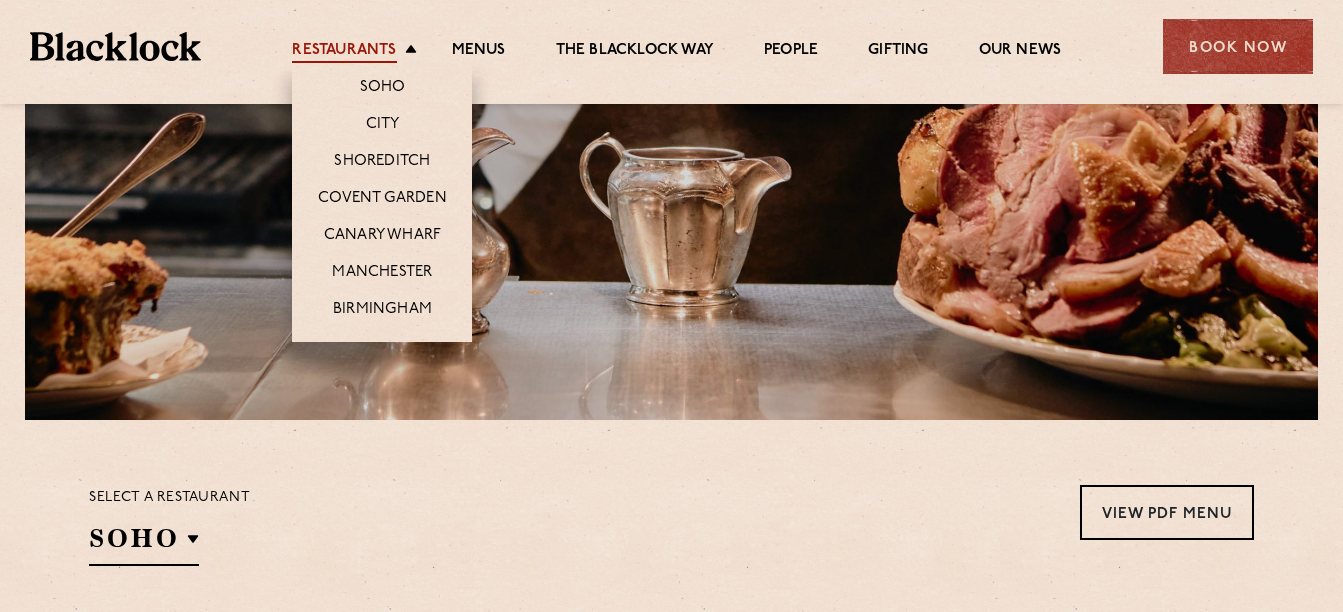 click on "Restaurants" at bounding box center (344, 52) 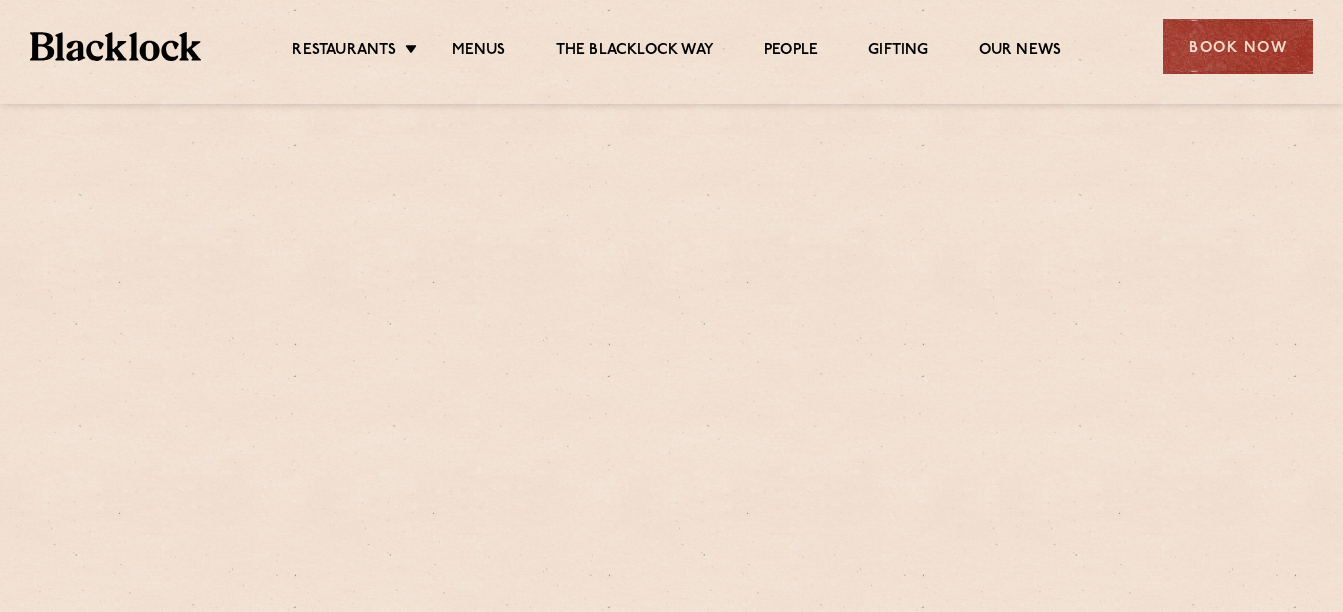 scroll, scrollTop: 0, scrollLeft: 0, axis: both 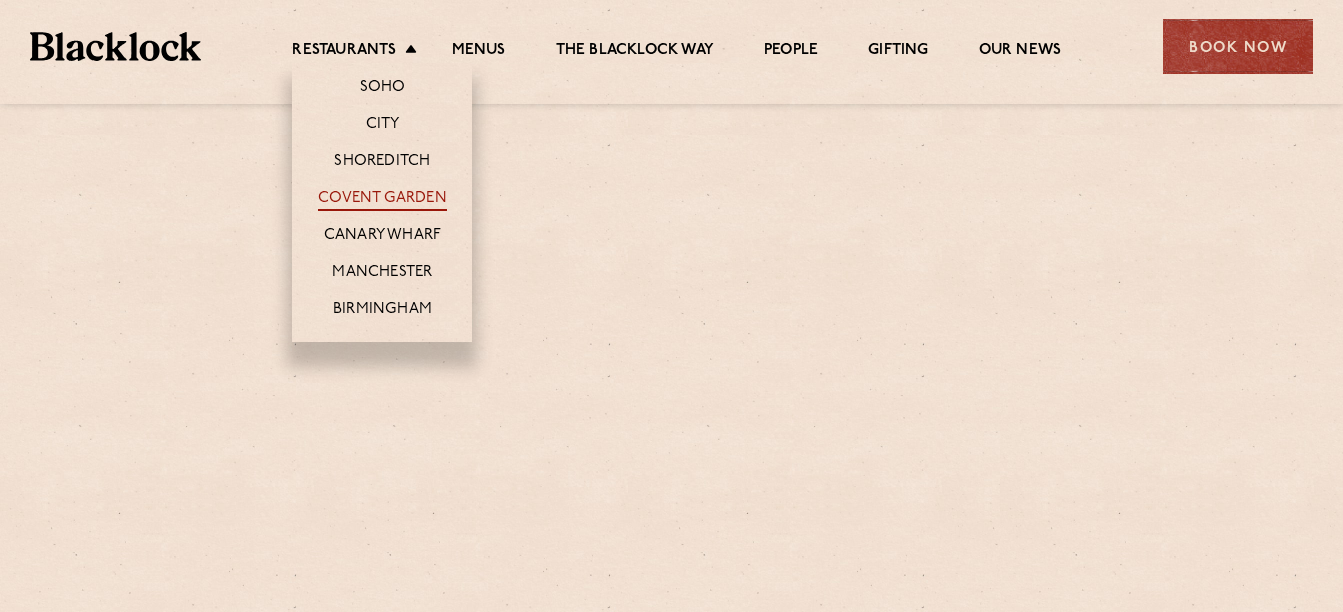 click on "Covent Garden" at bounding box center [382, 200] 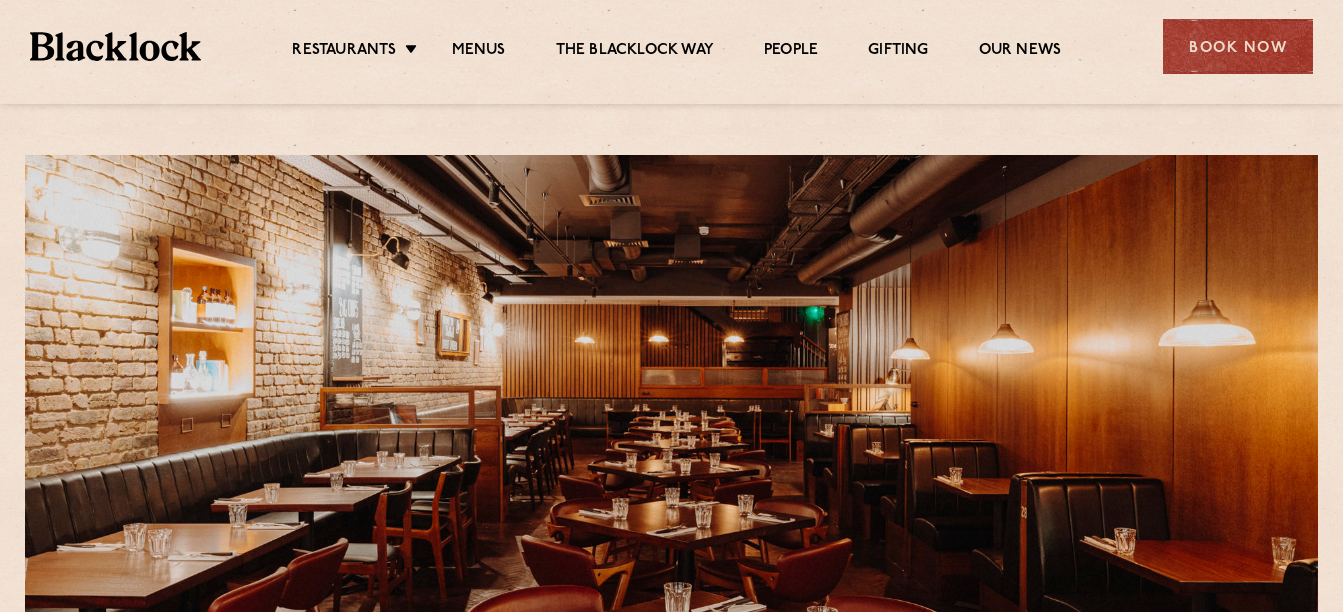 scroll, scrollTop: 0, scrollLeft: 0, axis: both 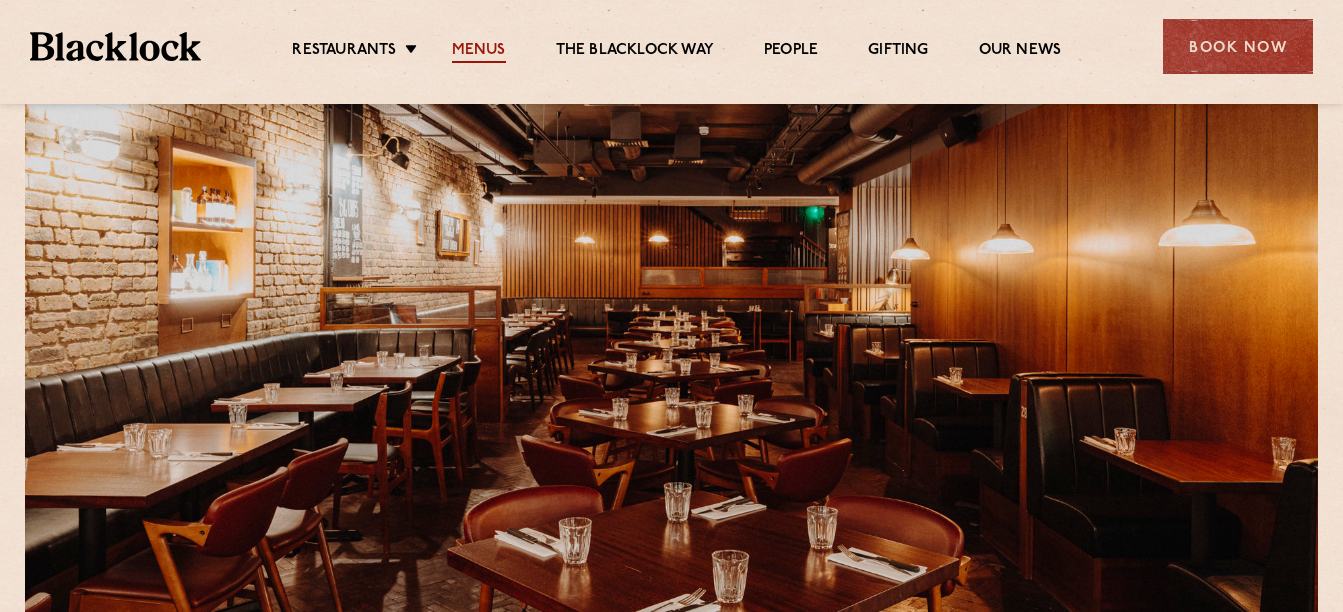 click on "Menus" at bounding box center (479, 52) 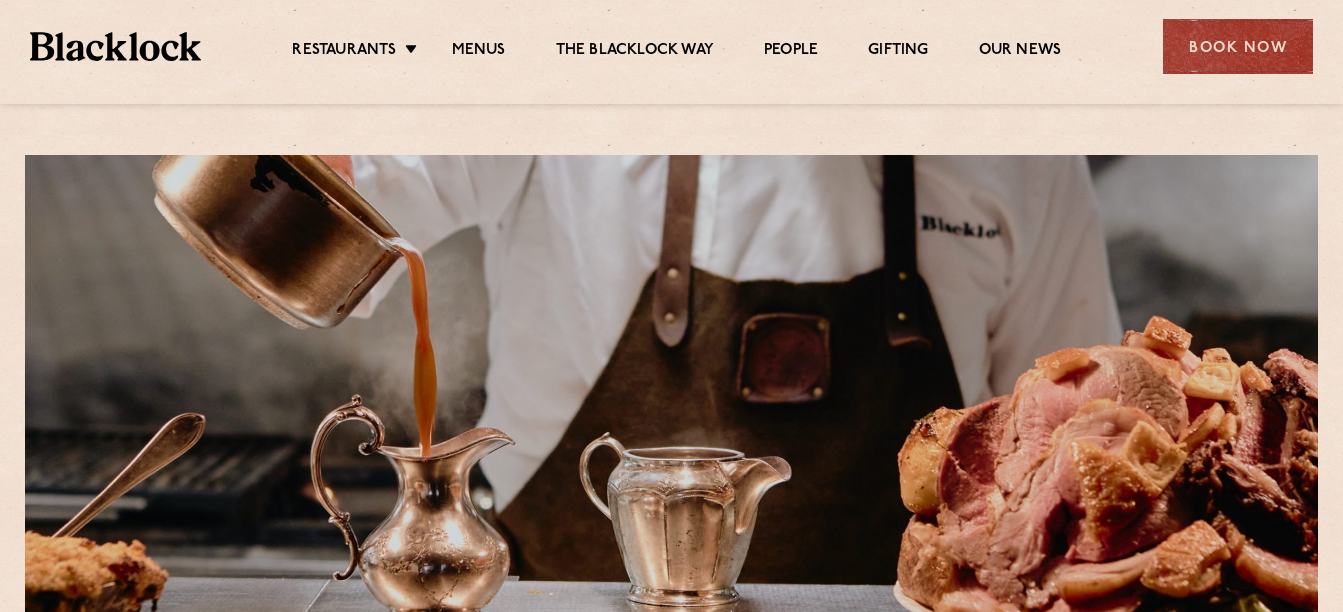 scroll, scrollTop: 0, scrollLeft: 0, axis: both 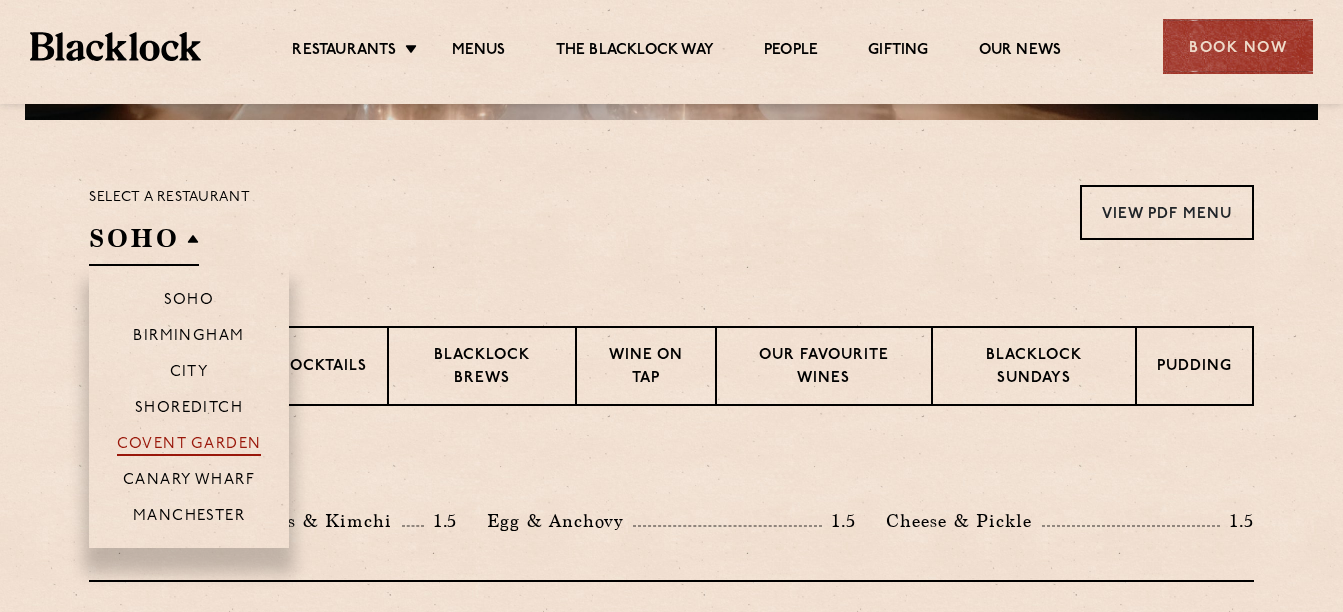 click on "Covent Garden" at bounding box center (189, 446) 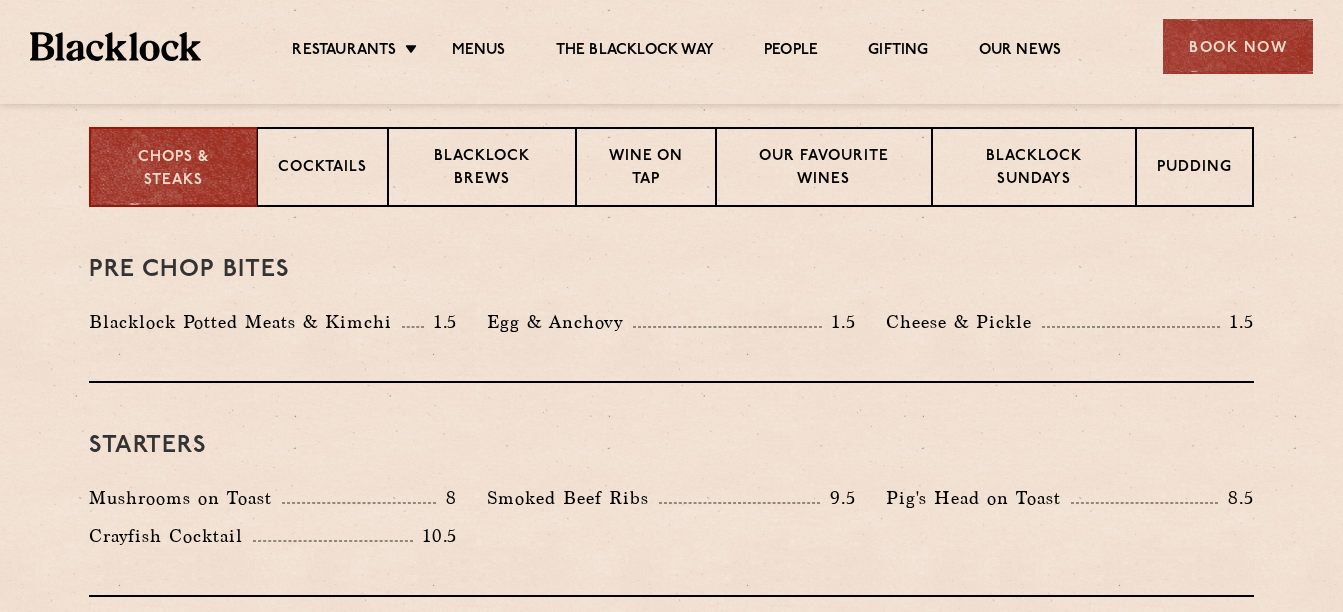 scroll, scrollTop: 638, scrollLeft: 0, axis: vertical 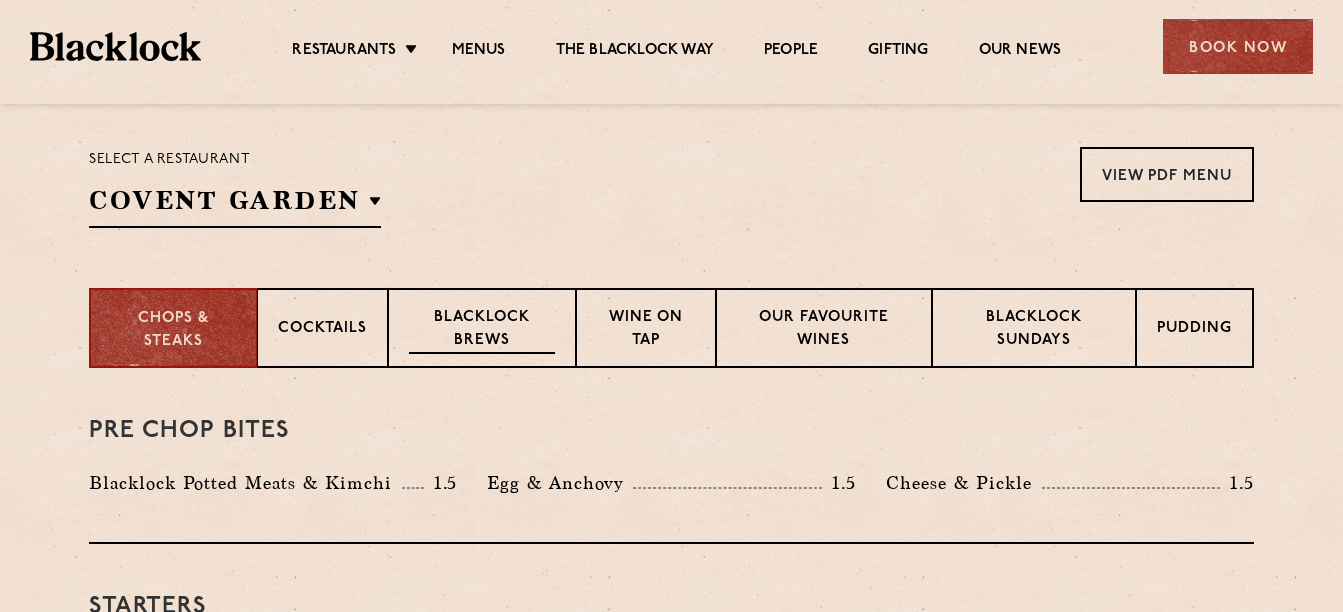 click on "Blacklock Brews" at bounding box center [482, 330] 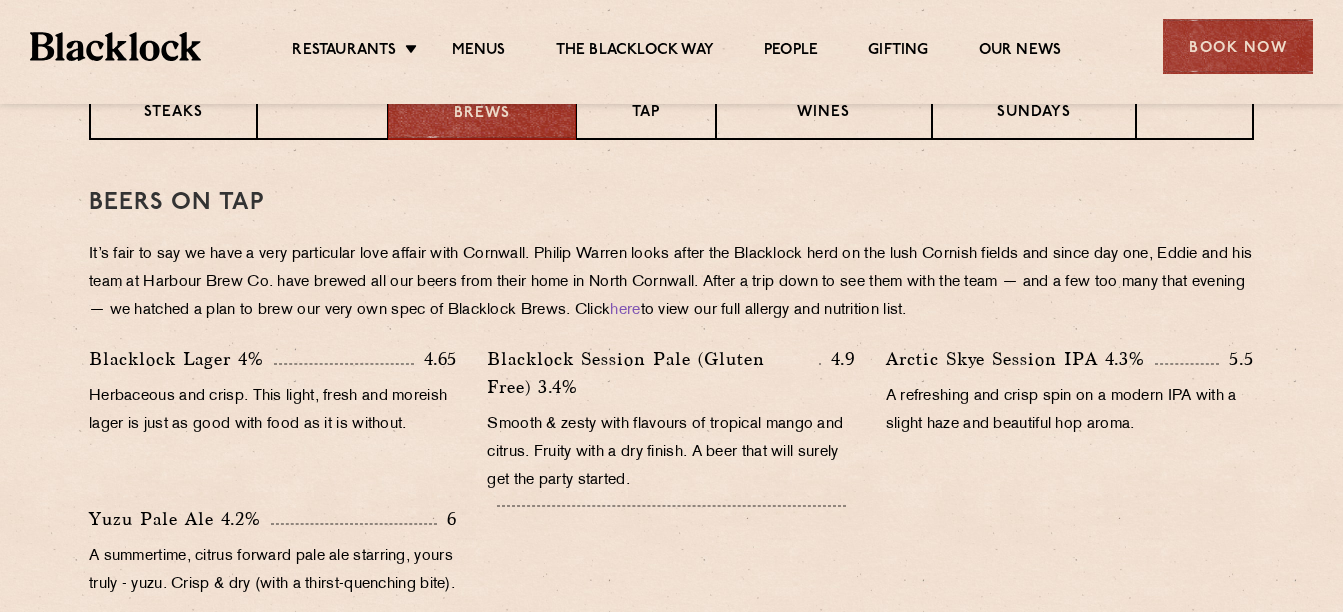 scroll, scrollTop: 438, scrollLeft: 0, axis: vertical 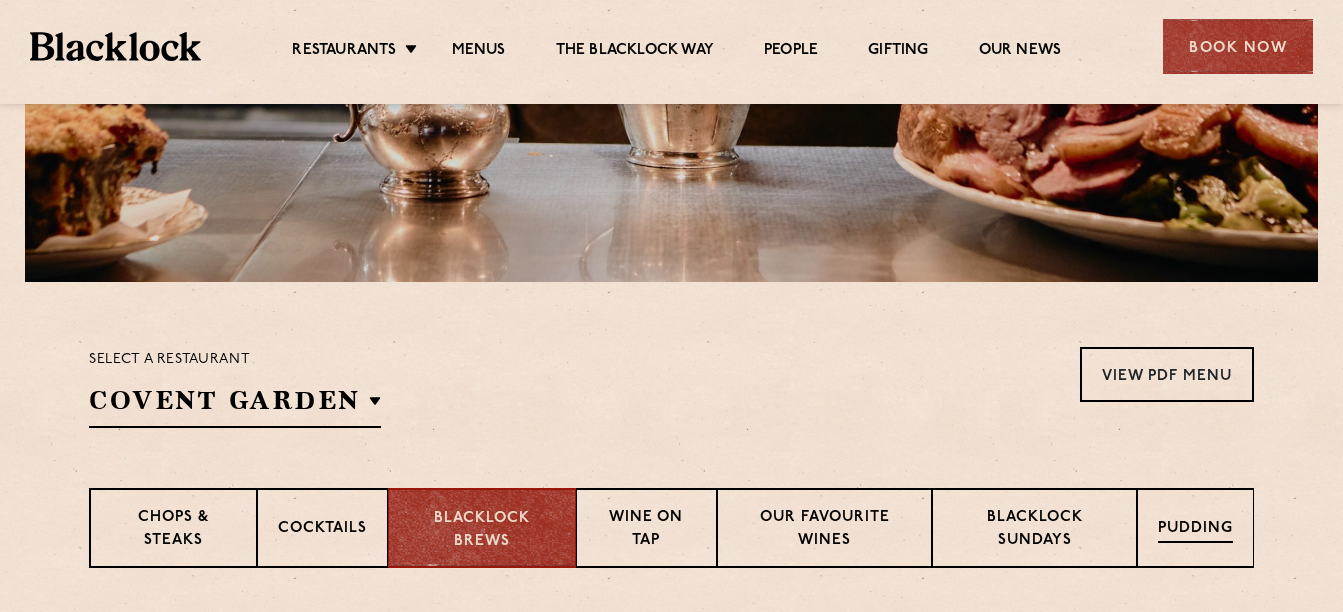 click on "Pudding" at bounding box center (1195, 530) 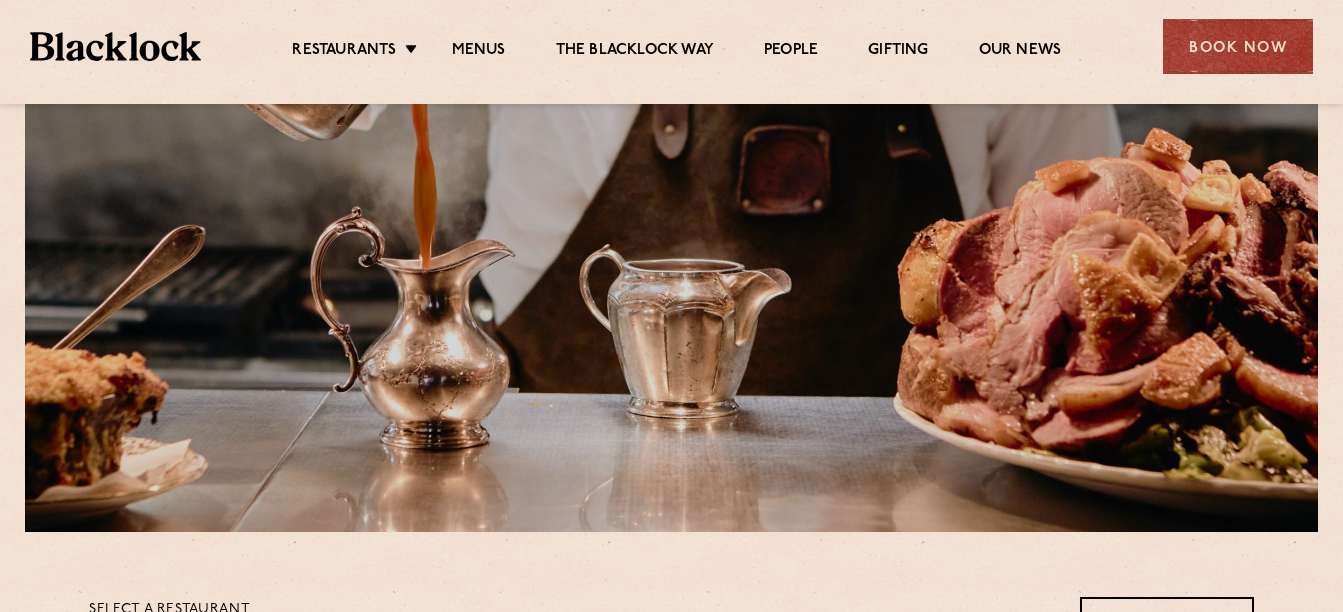 scroll, scrollTop: 0, scrollLeft: 0, axis: both 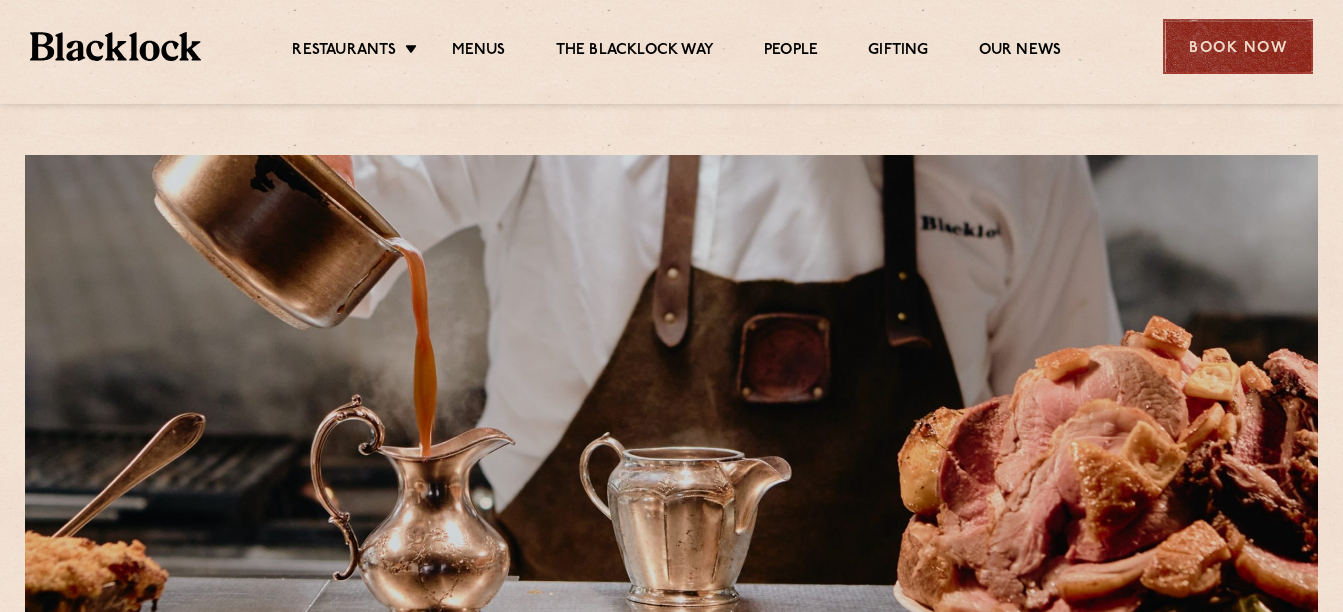 click on "Book Now" at bounding box center (1238, 46) 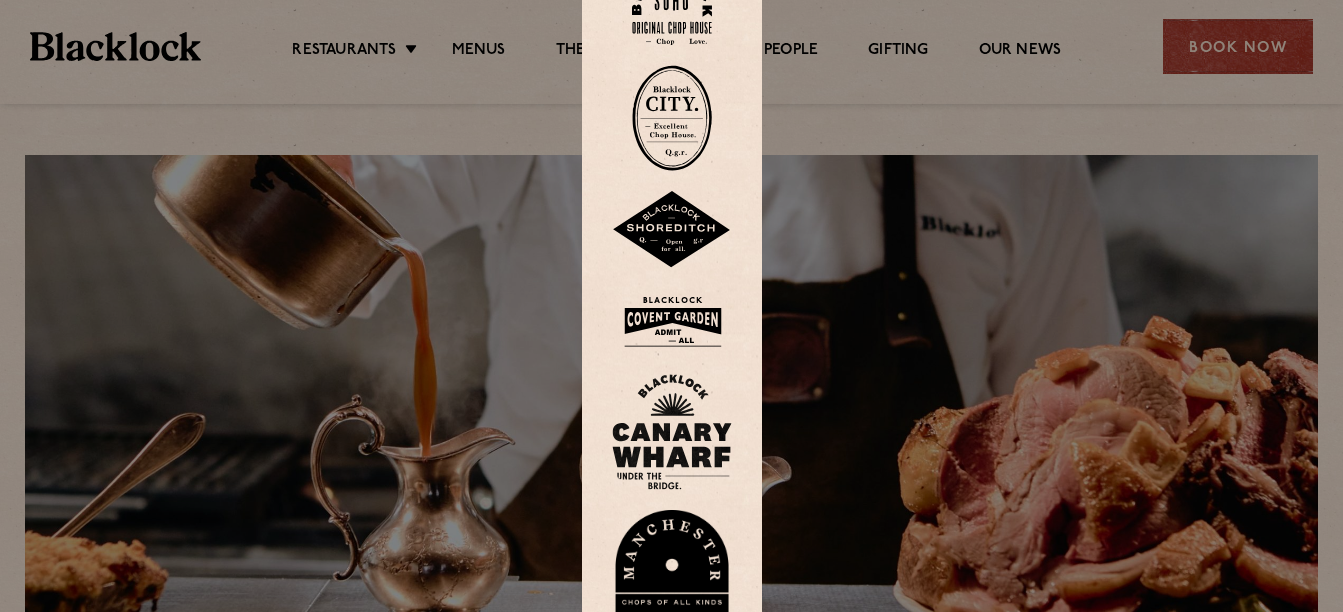 click at bounding box center [672, 321] 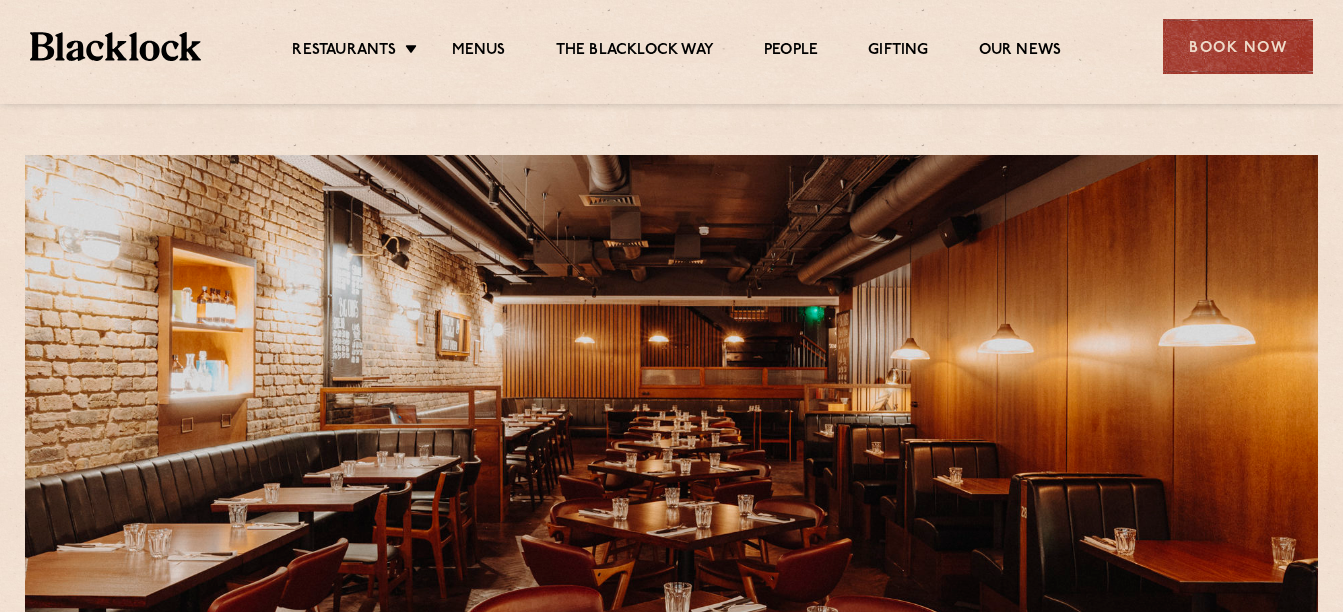 scroll, scrollTop: 0, scrollLeft: 0, axis: both 